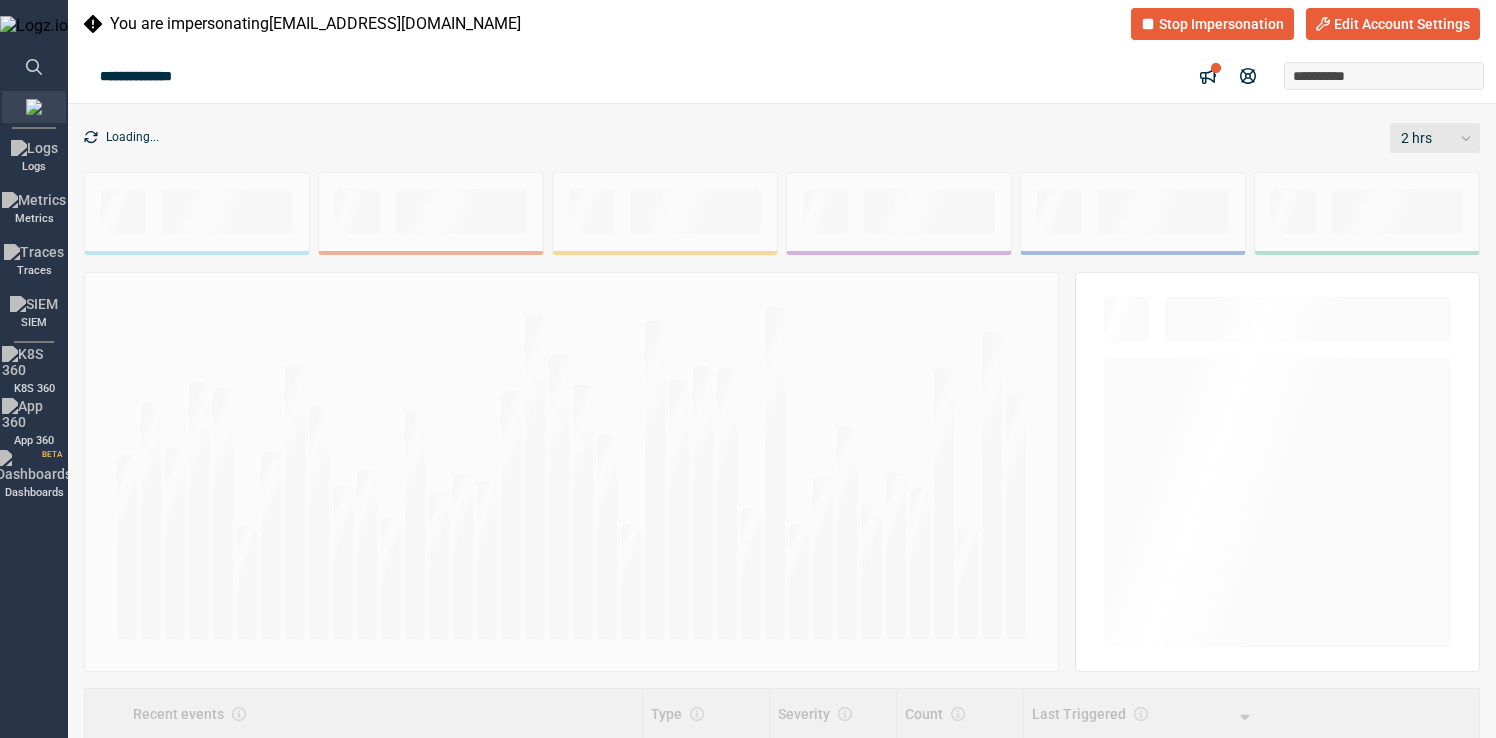 scroll, scrollTop: 0, scrollLeft: 0, axis: both 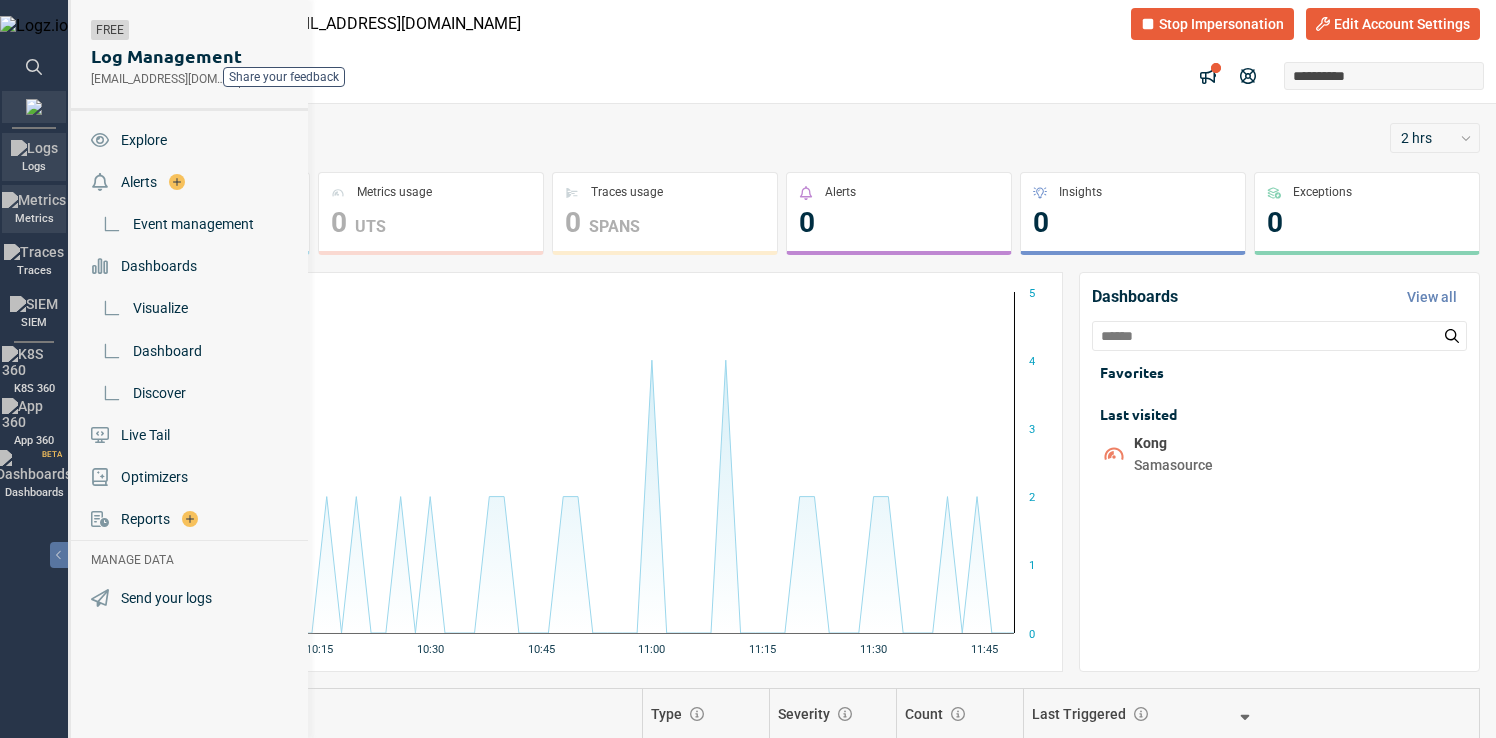 click on "Metrics" at bounding box center [34, 209] 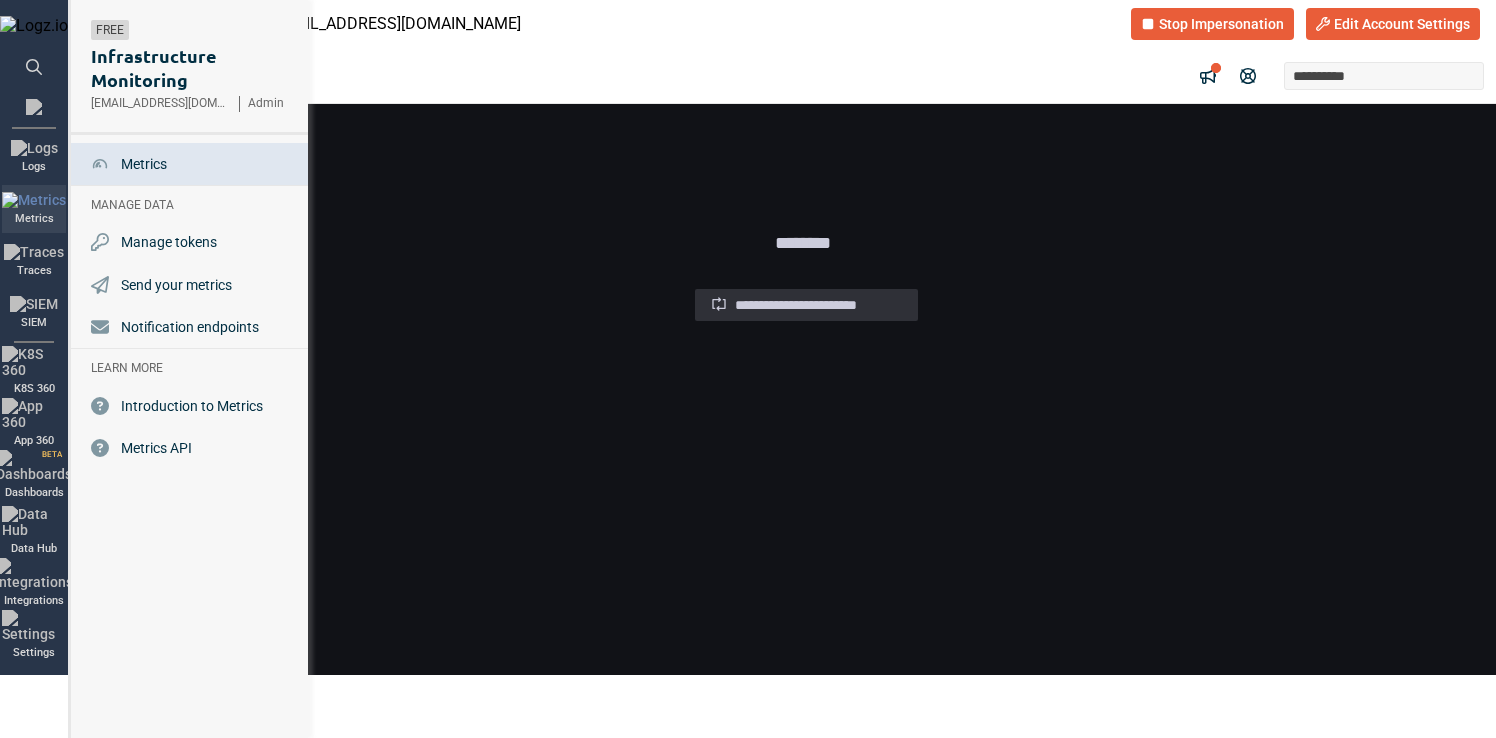 scroll, scrollTop: 0, scrollLeft: 0, axis: both 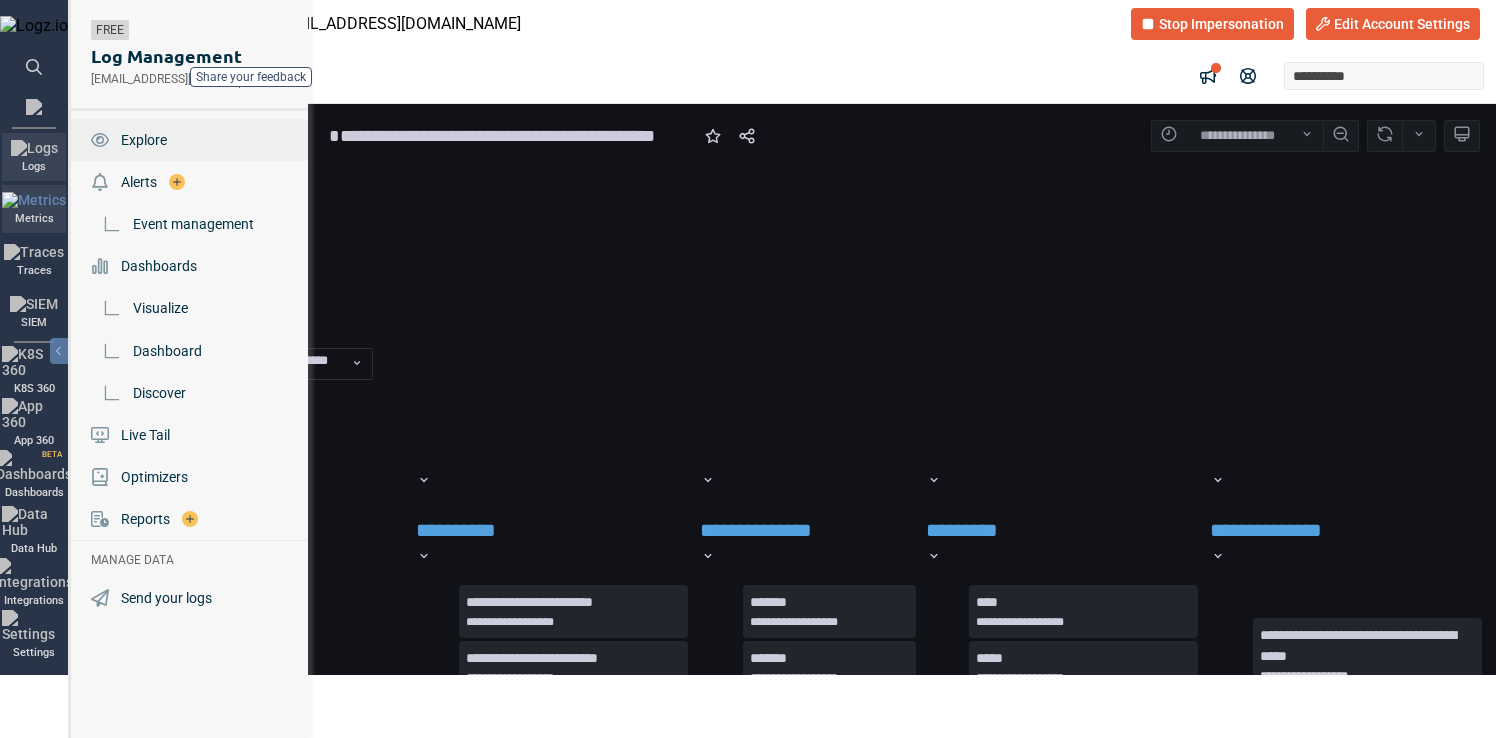 click on "Explore" at bounding box center (191, 140) 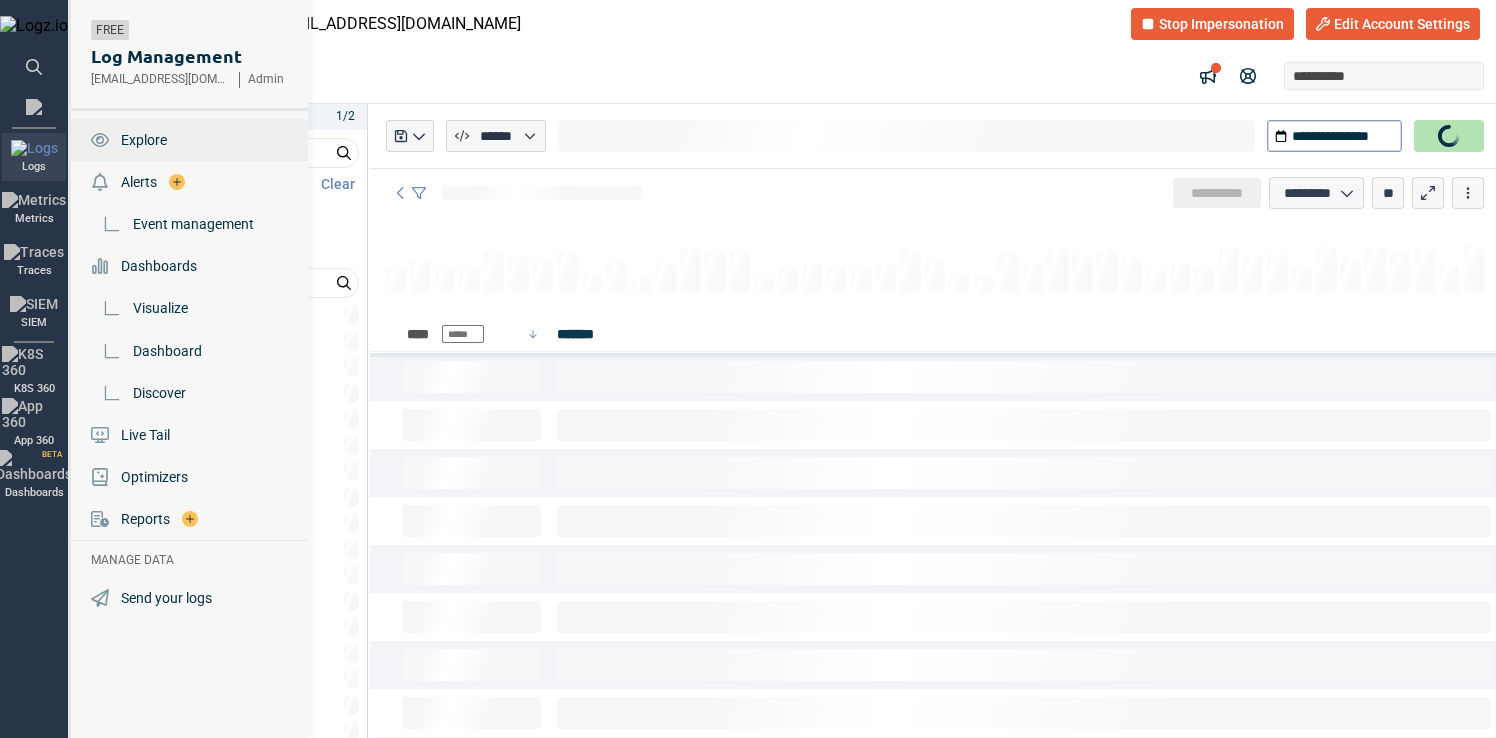 type on "*" 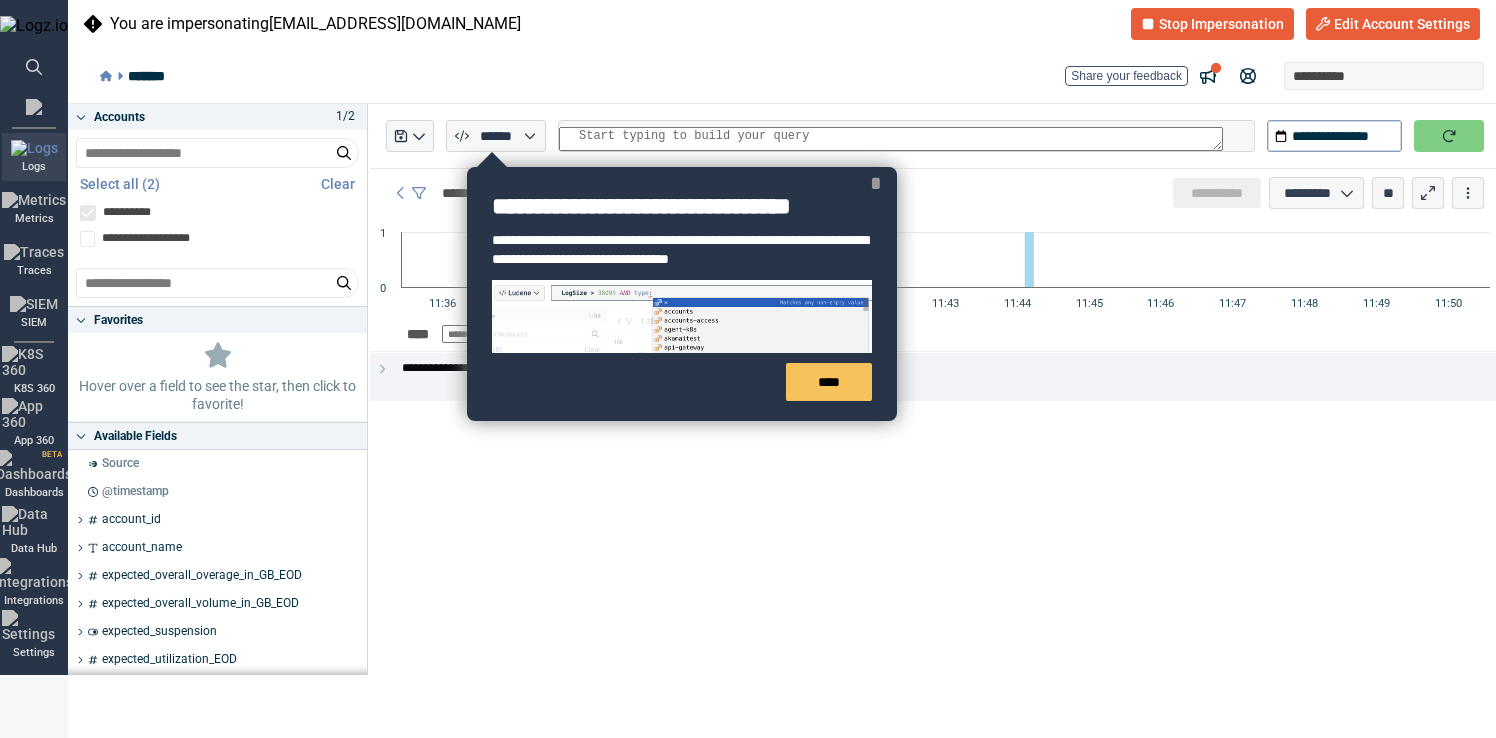 click on "*" at bounding box center (876, 183) 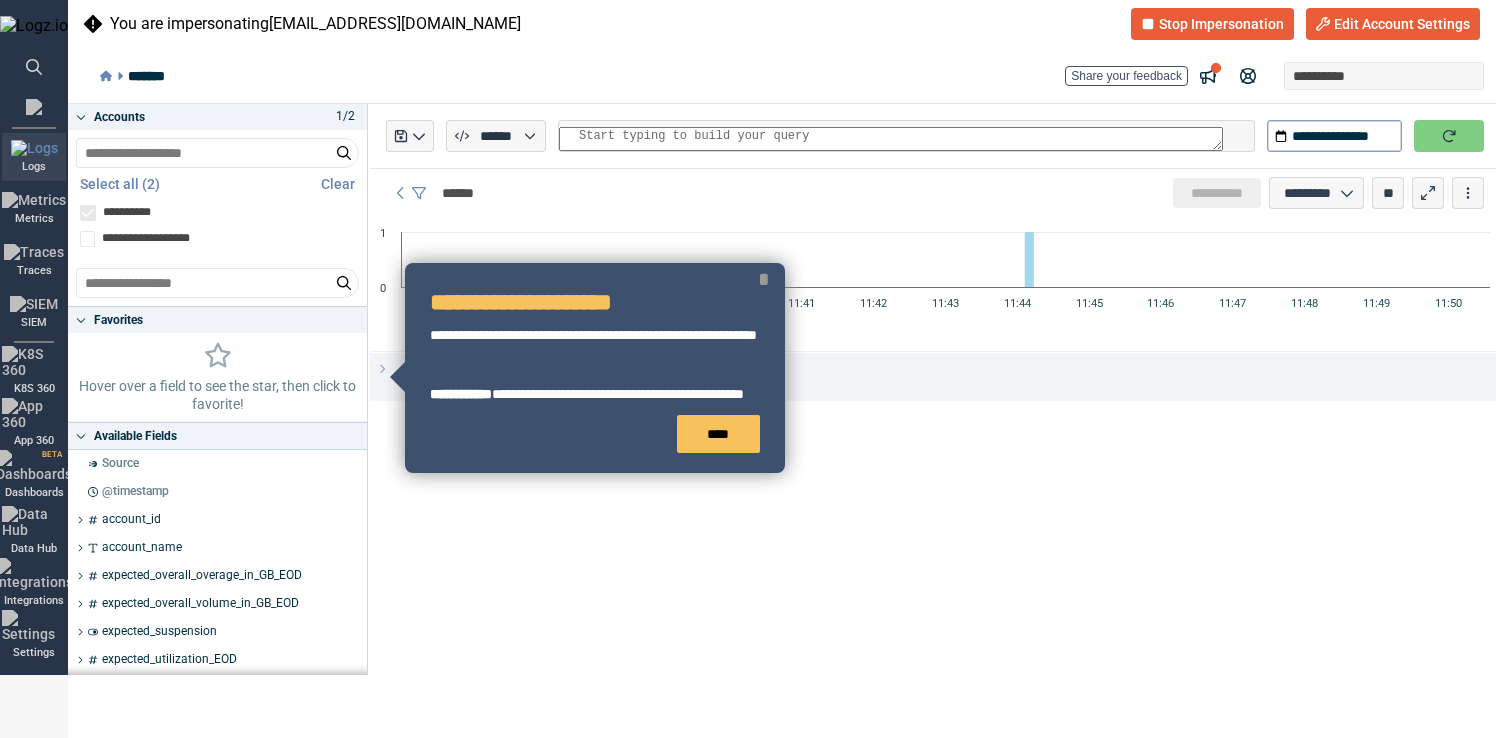 click on "*" at bounding box center [764, 279] 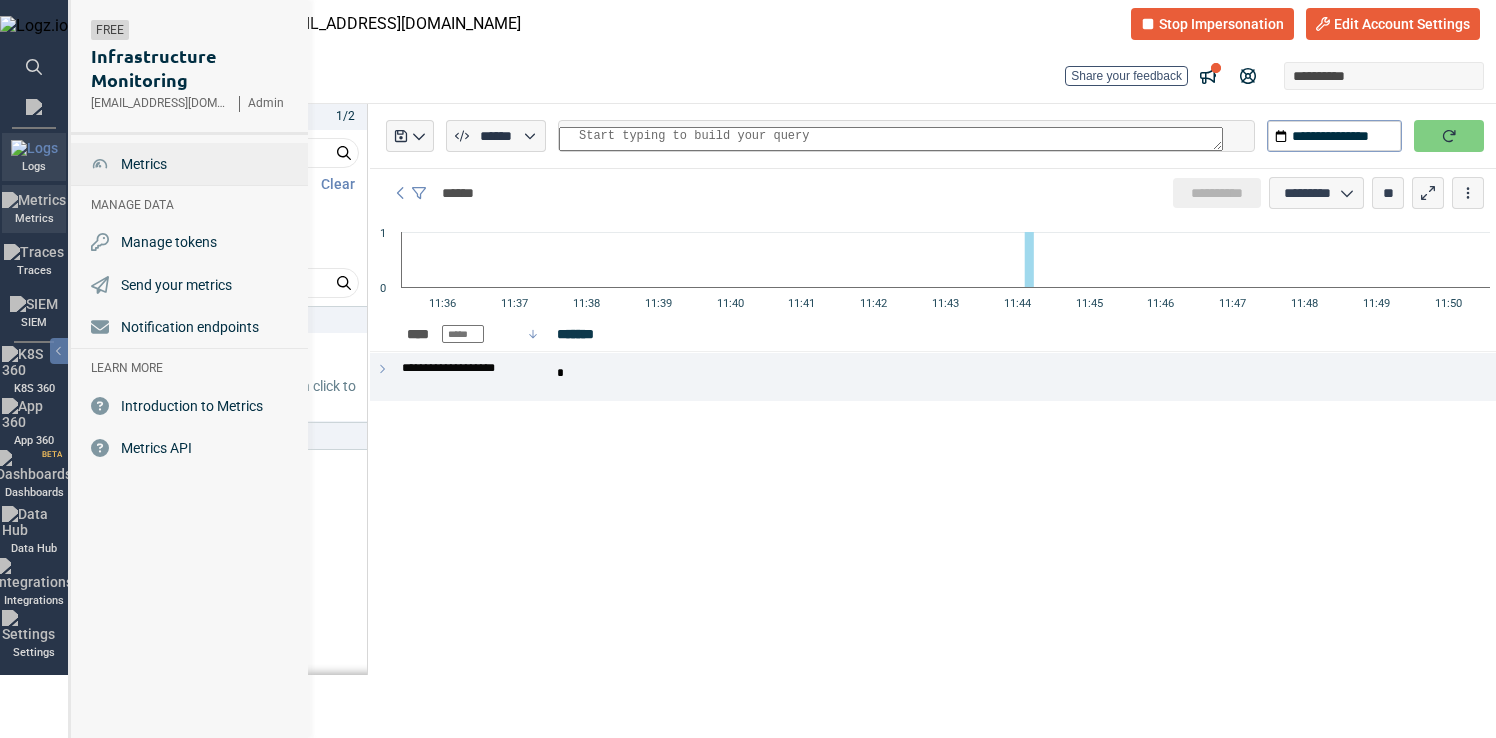 click on "Metrics" at bounding box center [191, 164] 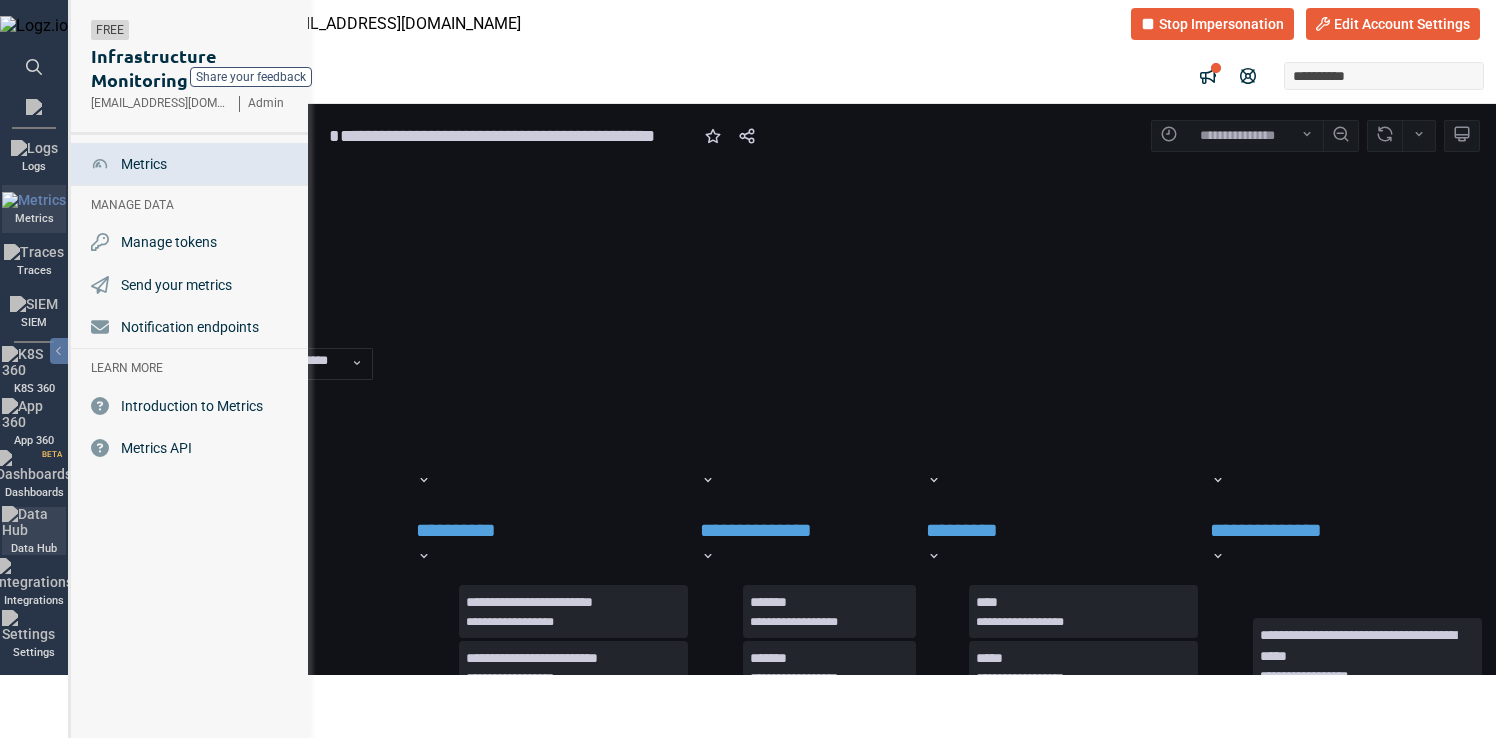 click at bounding box center [34, 522] 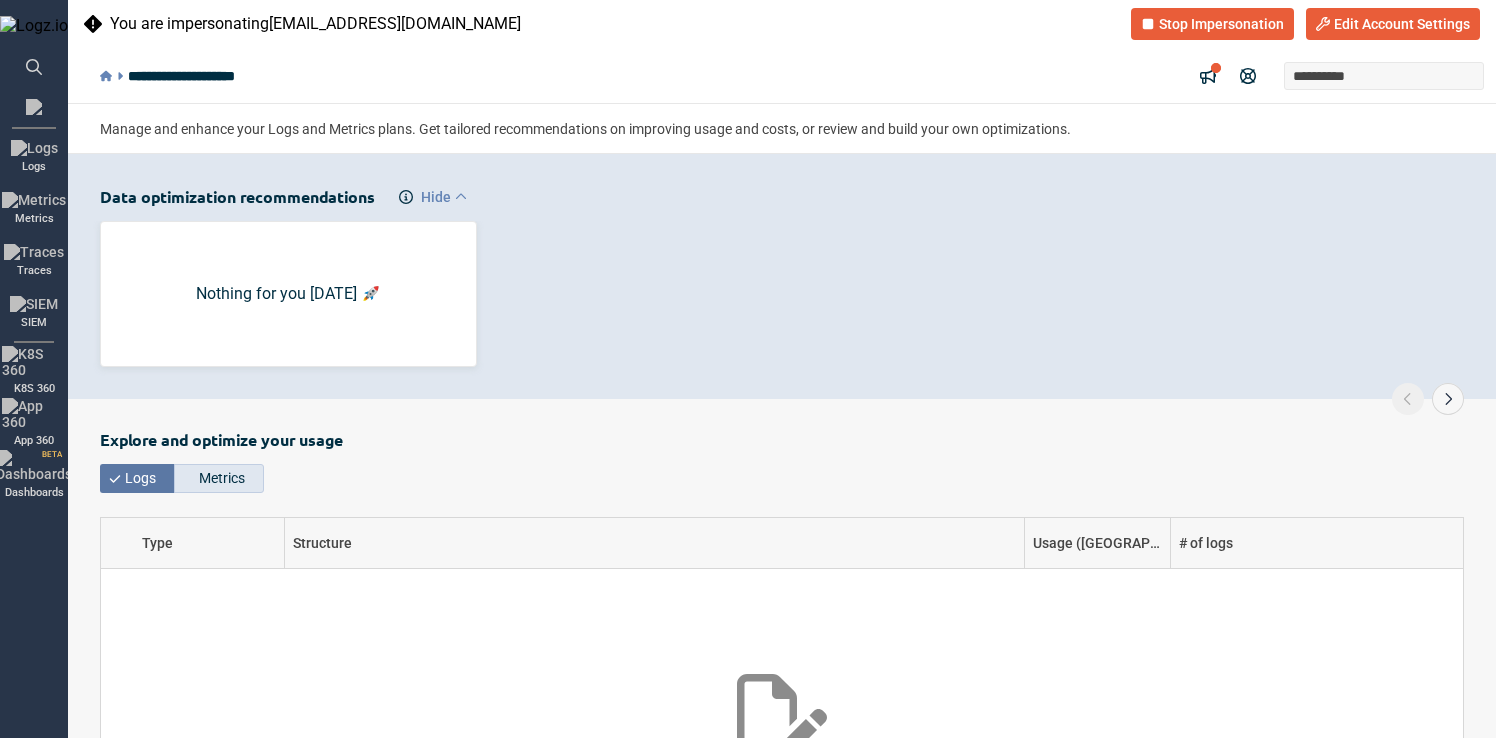 click on "Metrics" at bounding box center [219, 478] 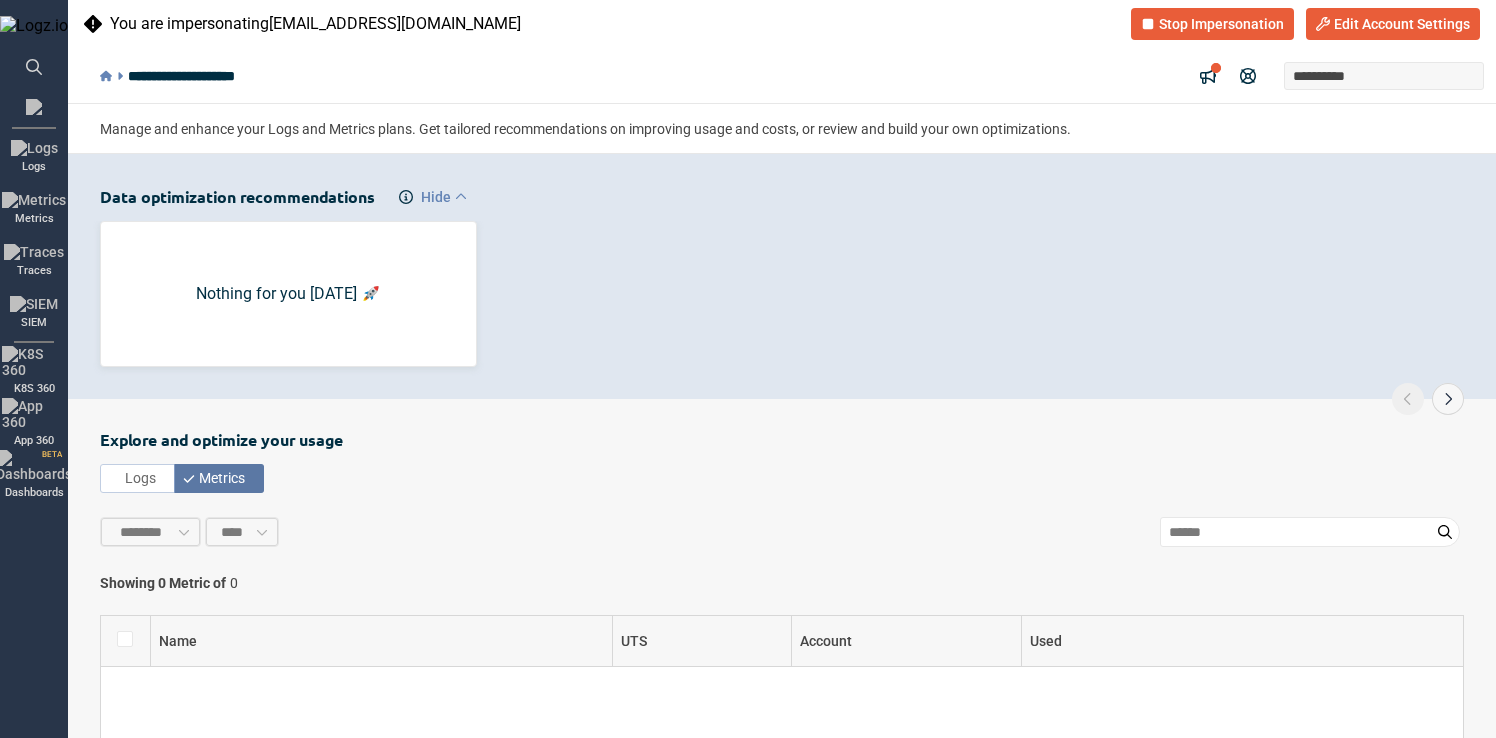 scroll, scrollTop: 135, scrollLeft: 0, axis: vertical 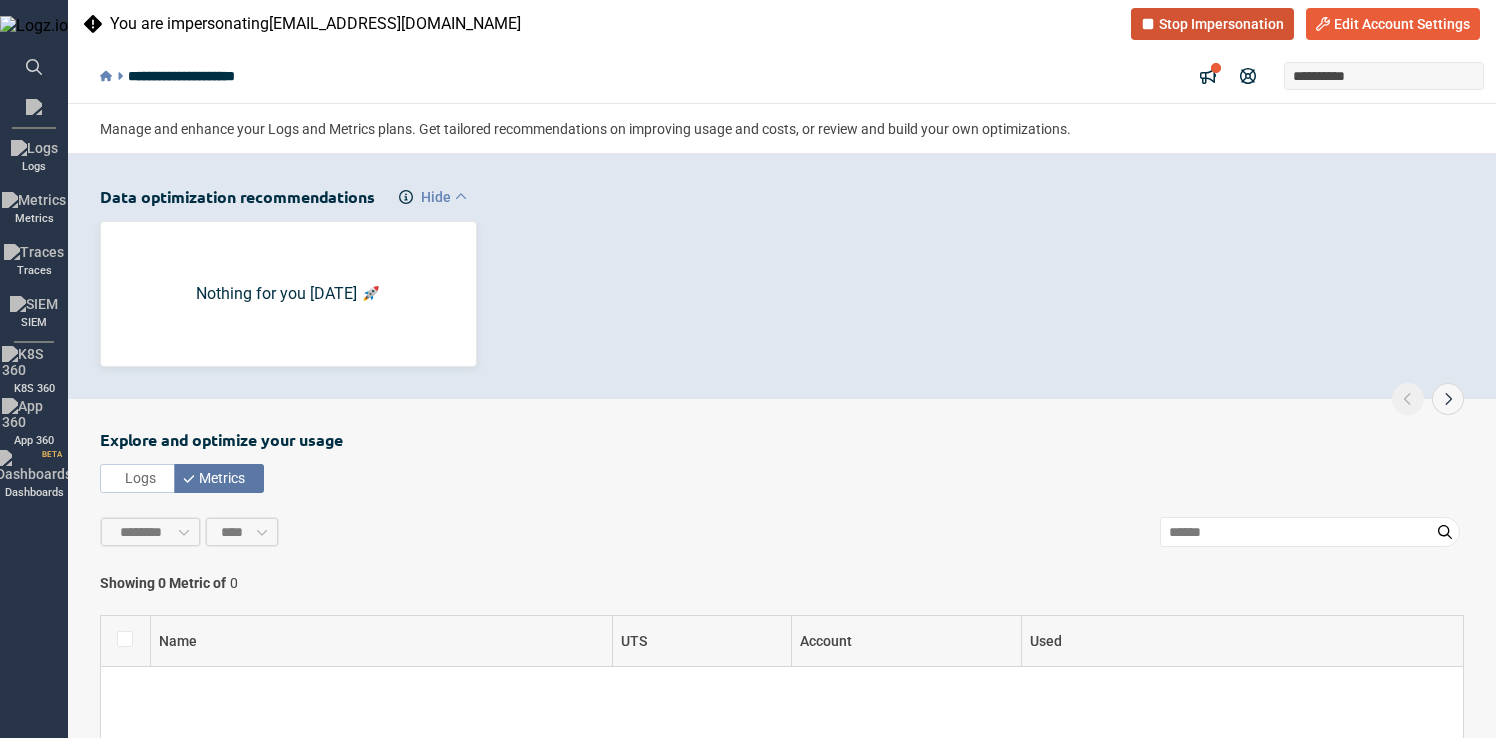click on "Stop Impersonation" at bounding box center [1221, 24] 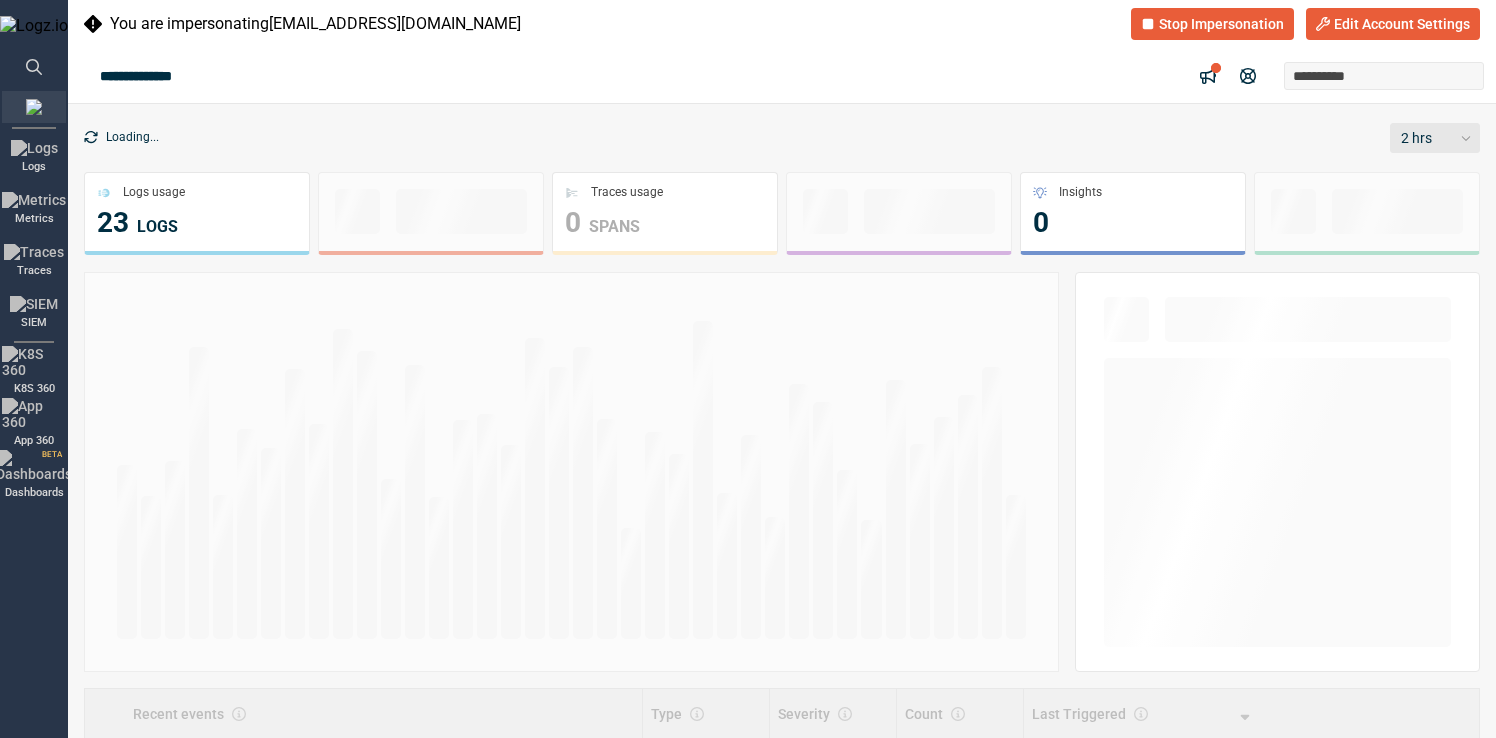 scroll, scrollTop: 0, scrollLeft: 0, axis: both 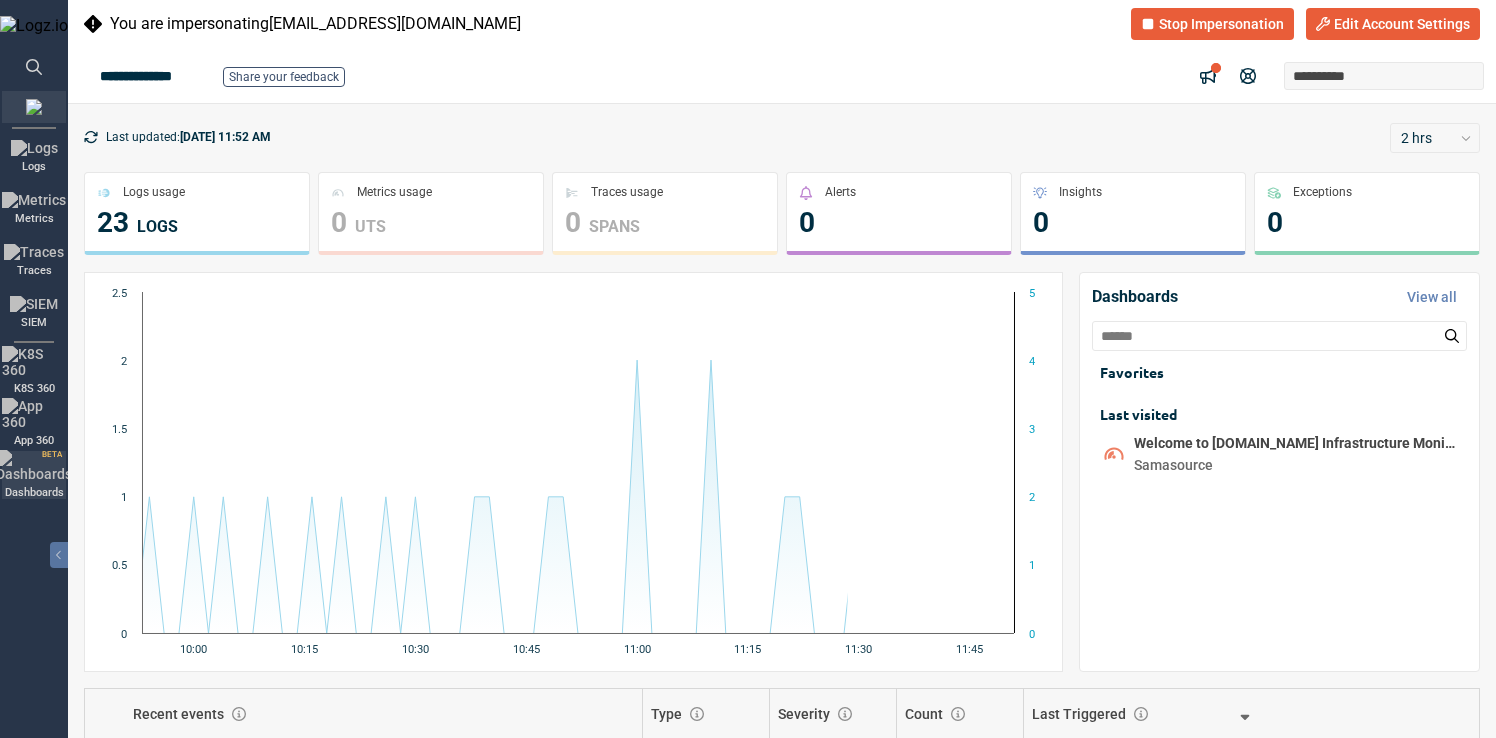 click on "Data Hub" at bounding box center [34, 939] 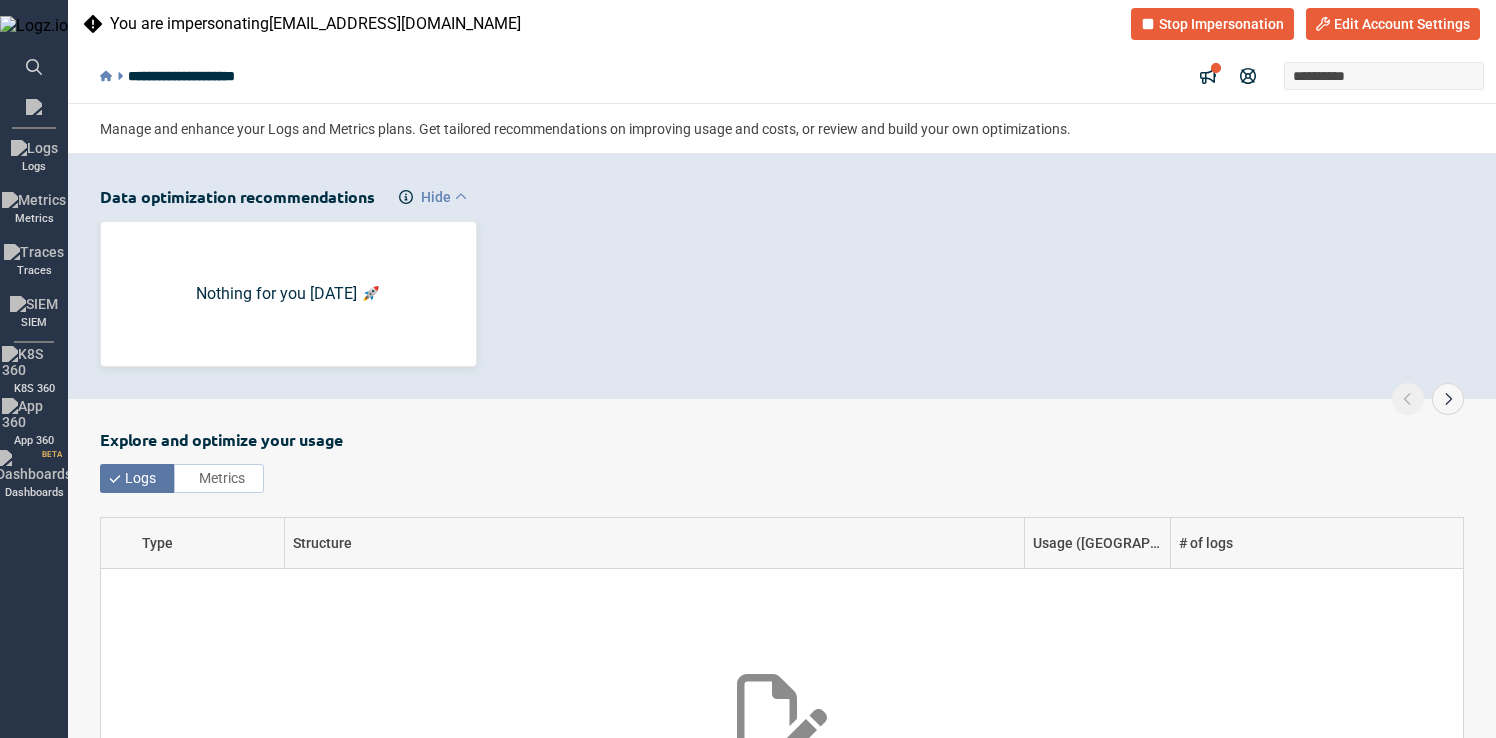 click on "**********" at bounding box center [782, 664] 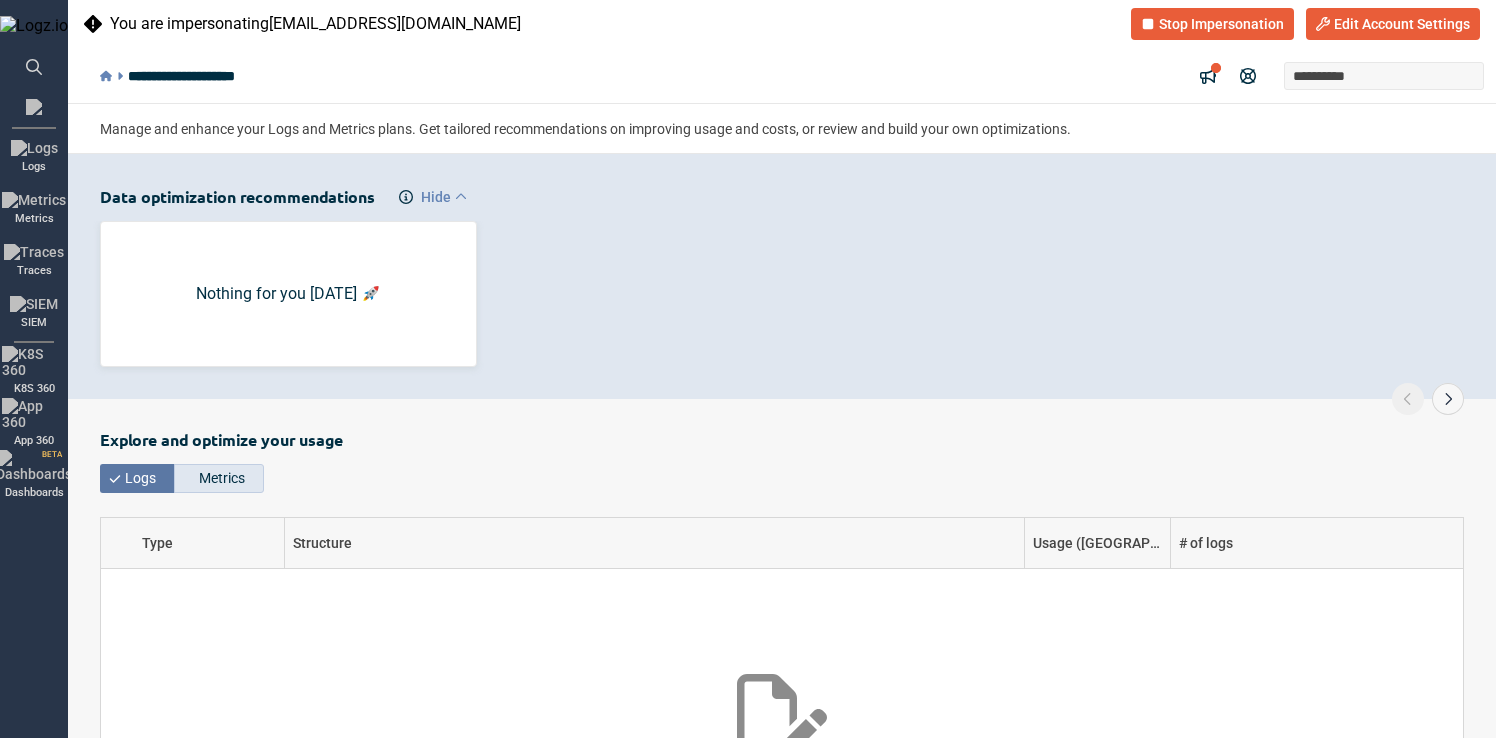 click on "Metrics" at bounding box center (222, 478) 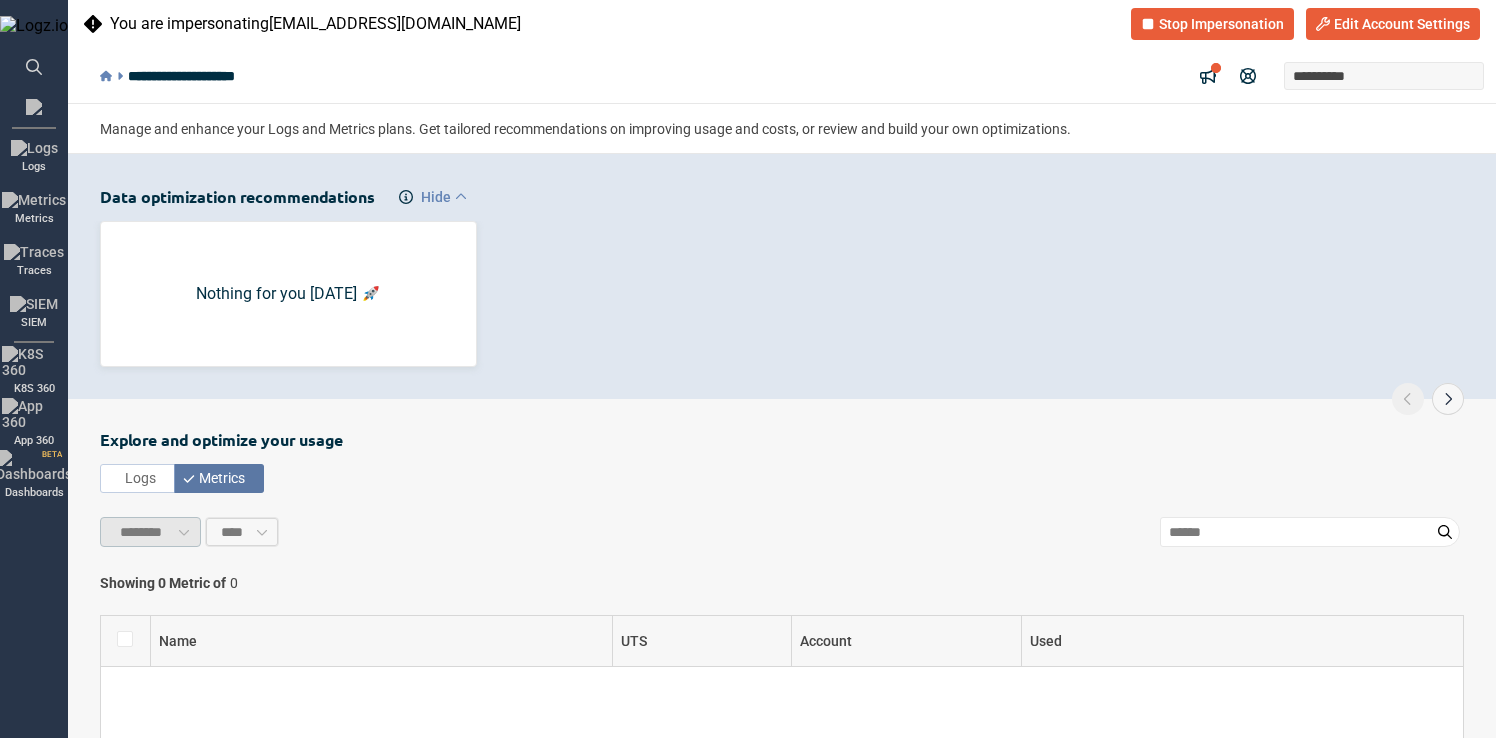 click on "********" at bounding box center [150, 532] 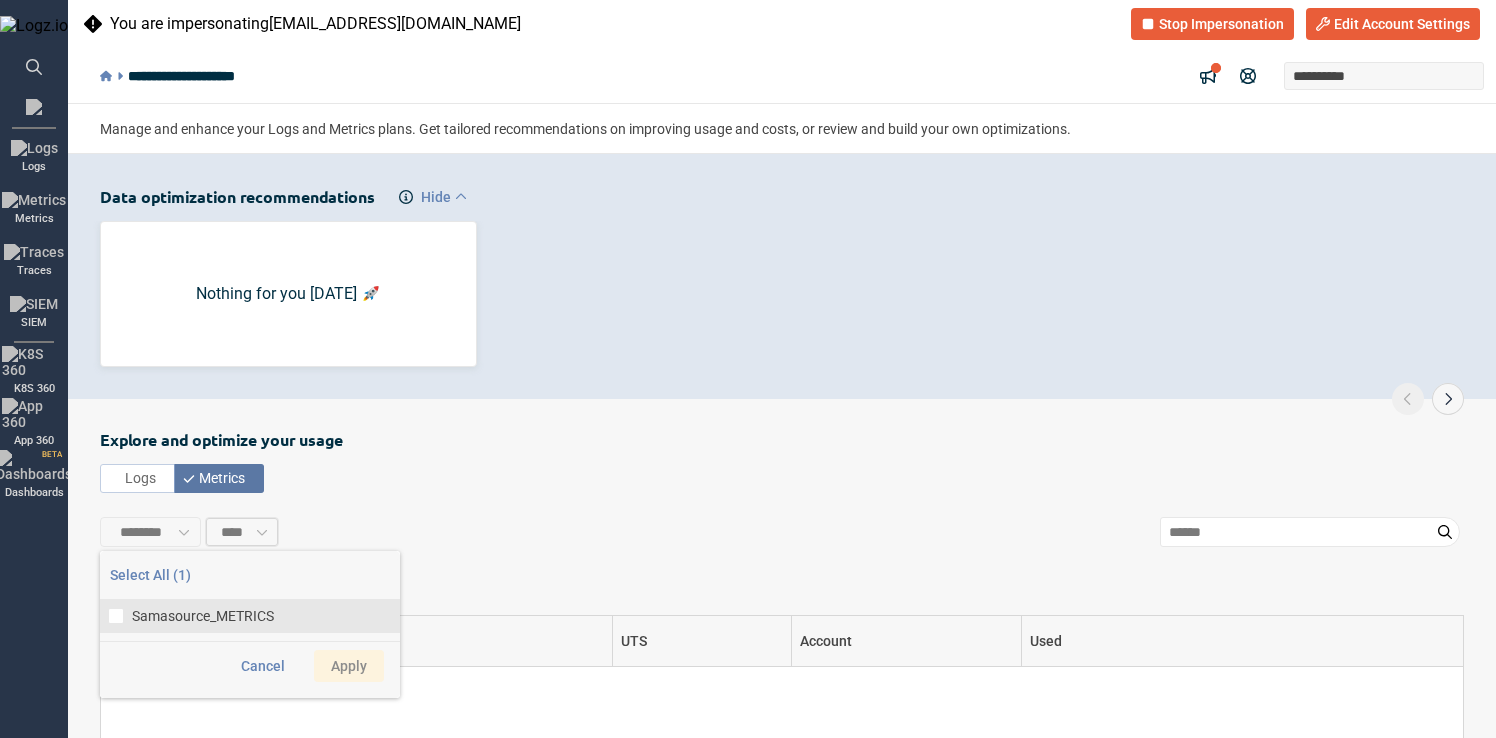 click at bounding box center (116, 616) 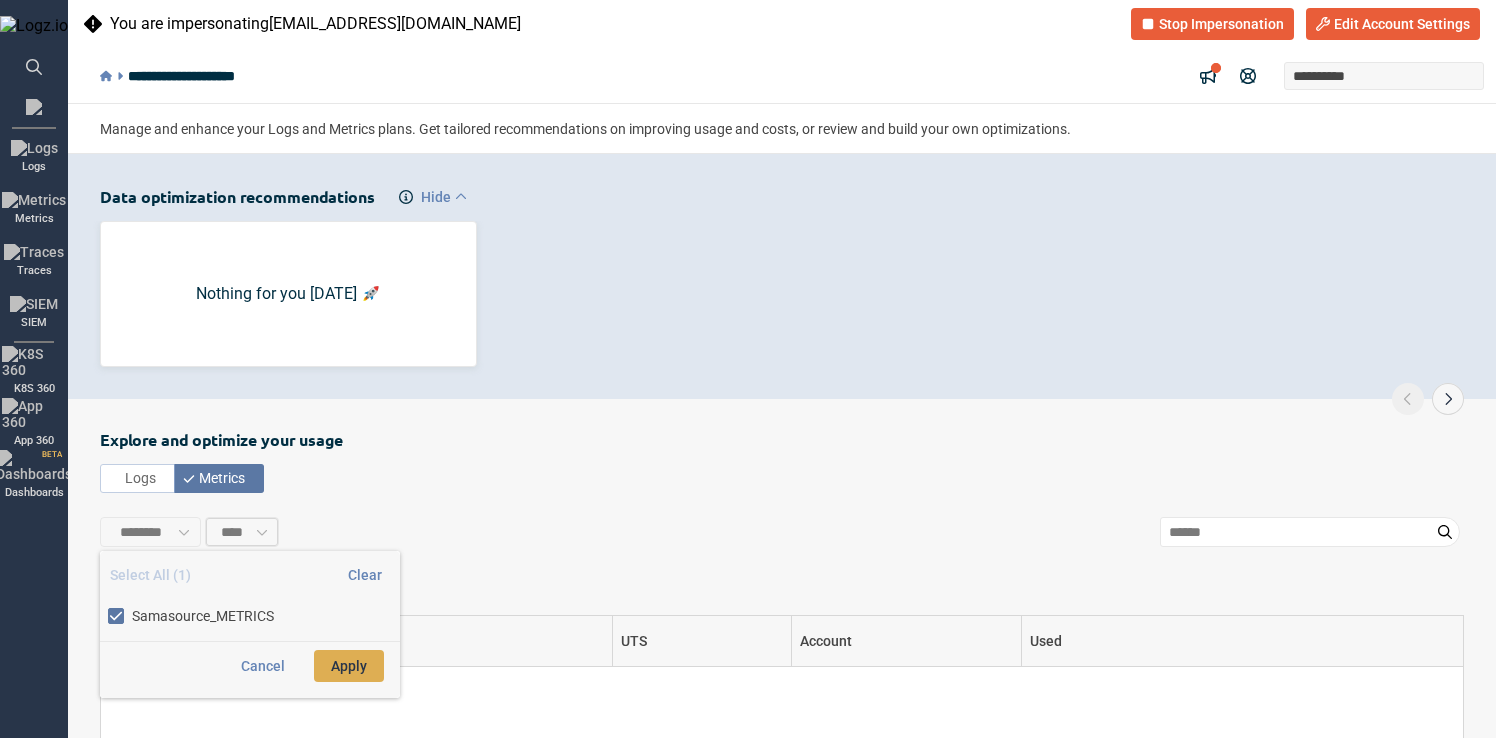 click on "Apply" at bounding box center (349, 666) 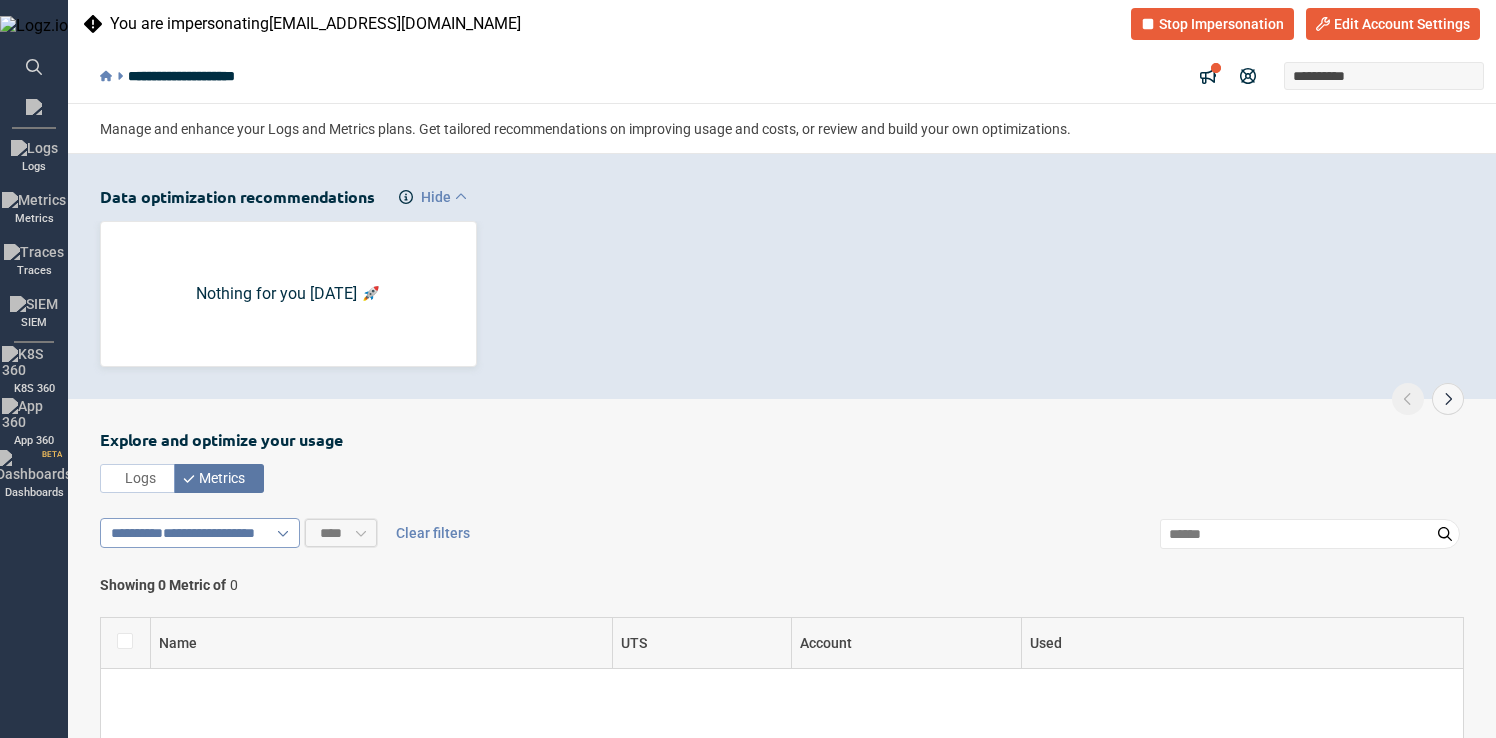 scroll, scrollTop: 283, scrollLeft: 0, axis: vertical 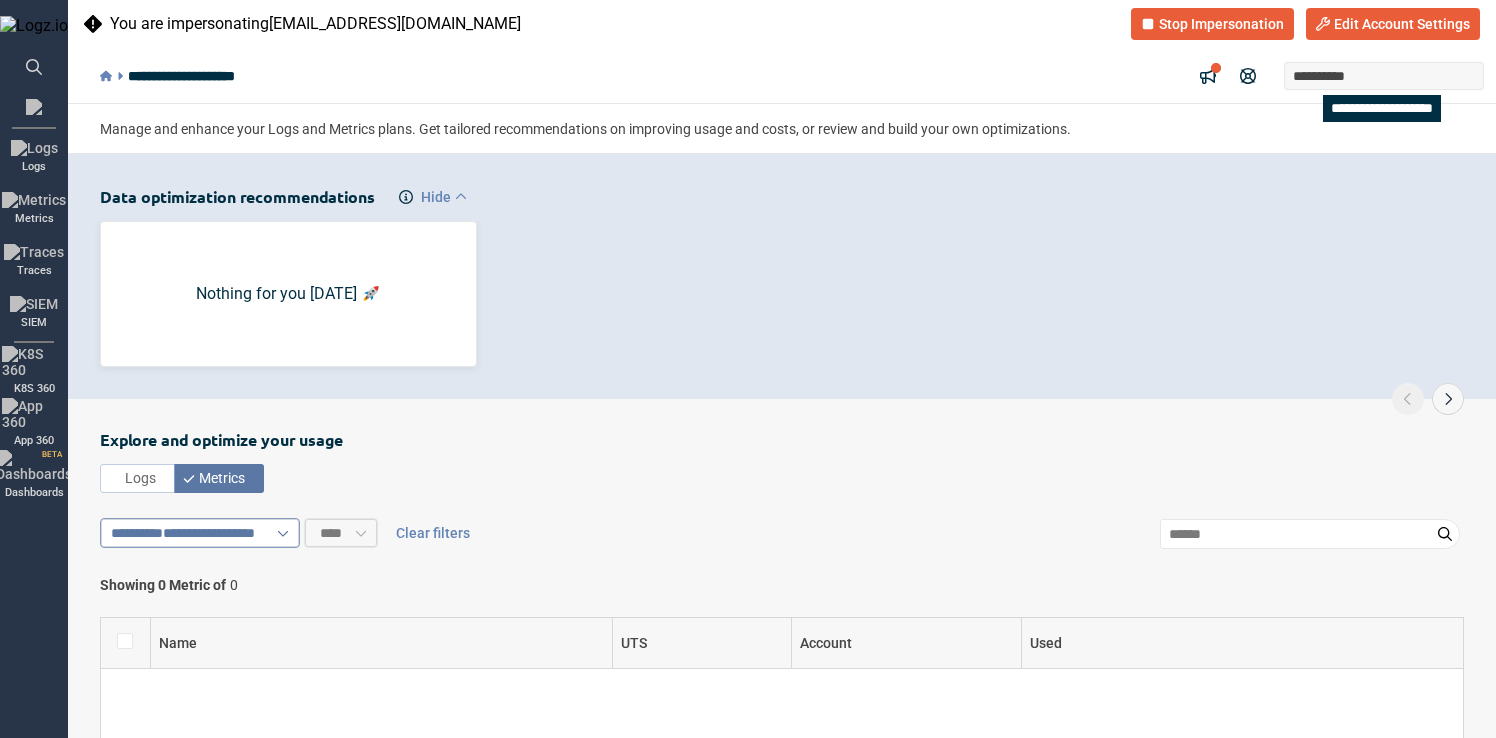 click on "**********" at bounding box center [1332, 76] 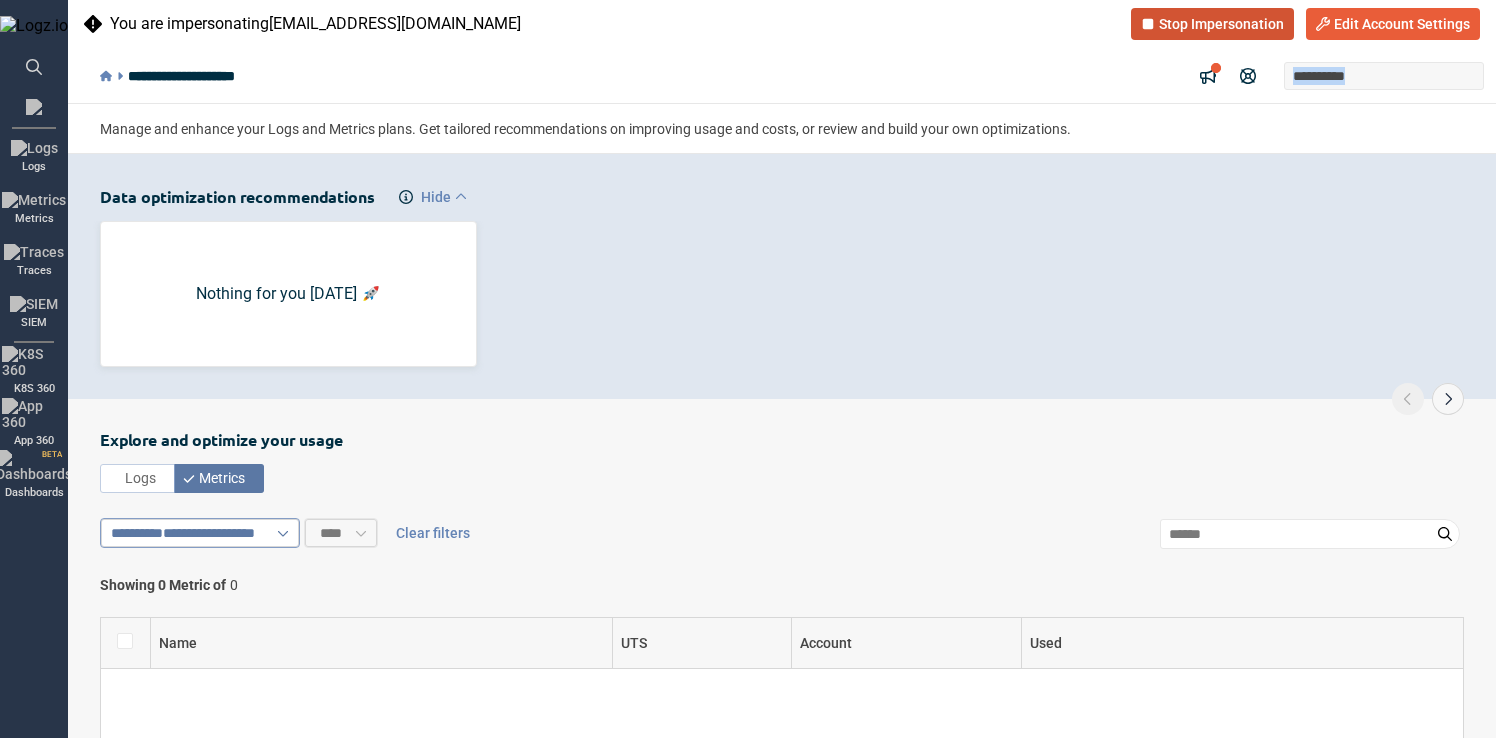 click on "Stop Impersonation" at bounding box center (1221, 24) 